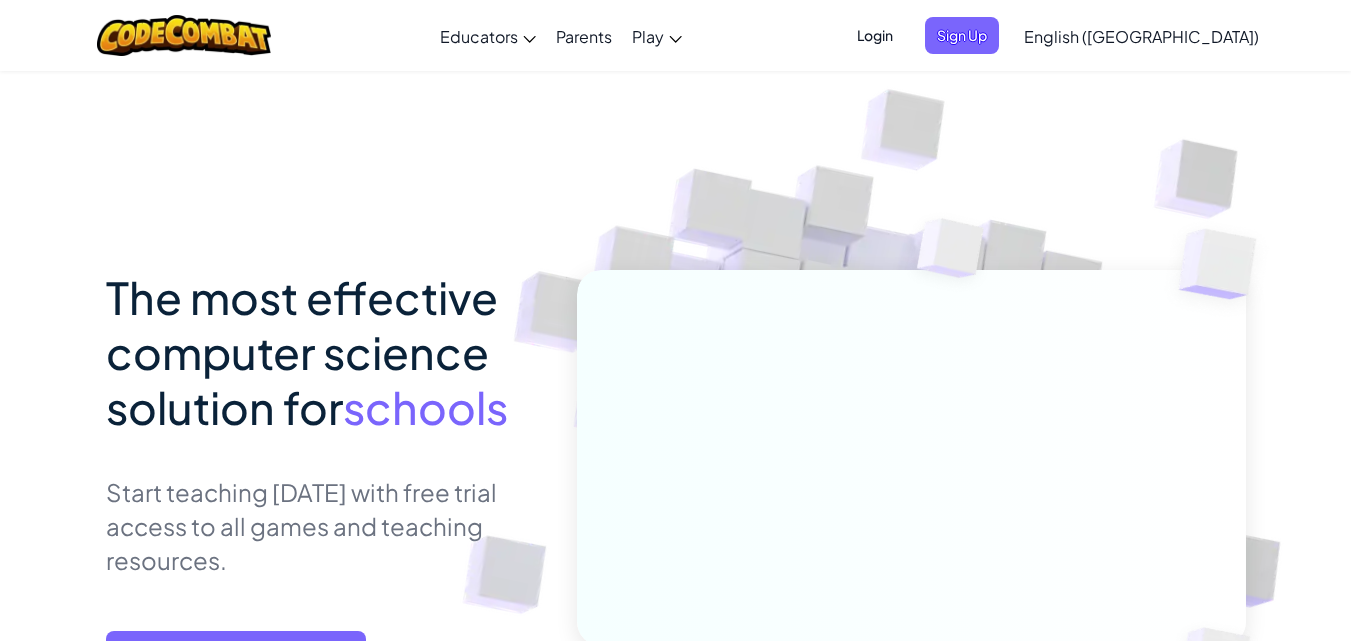 scroll, scrollTop: 0, scrollLeft: 0, axis: both 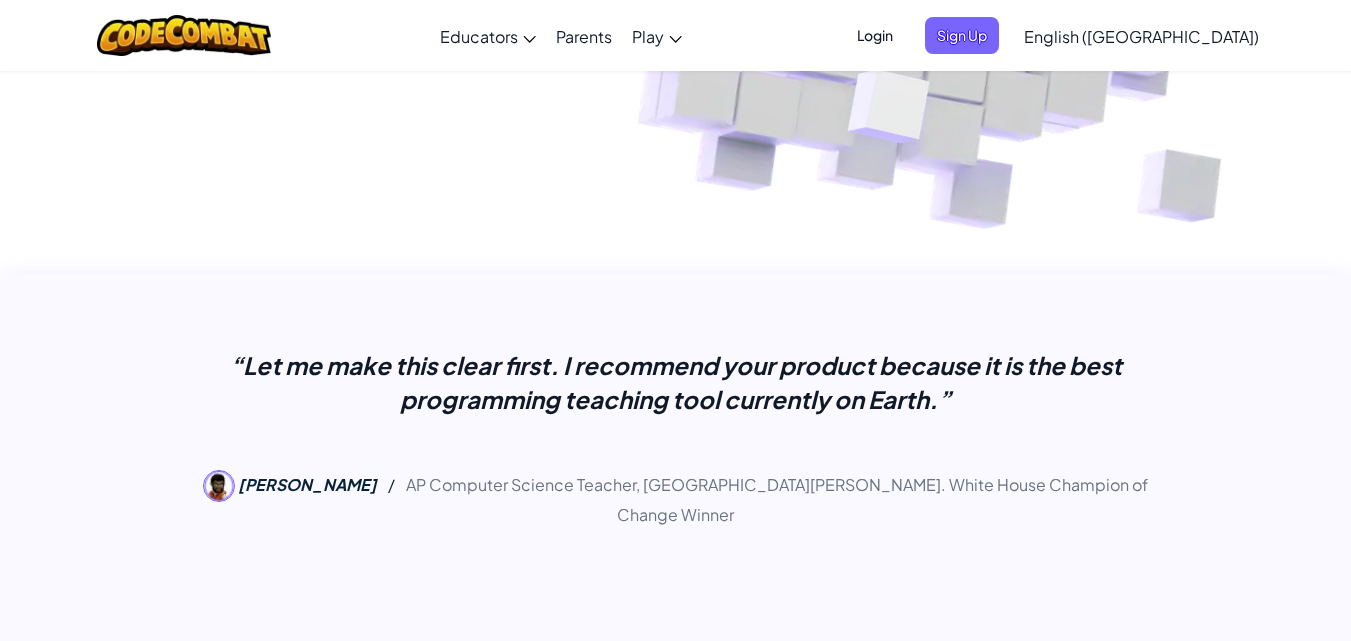 click on "Toggle navigation Educators Create Free Account School & District Solutions Teacher Toolkit Preview Standards Alignment Efficacy Studies Success Stories Professional Development Hour of Code Grants & Funding Resources Request a Demo or Quote Parents Play CodeCombat Home With access to all 530 levels and exclusive features like pets, premium only items, and heroes, anyone can fully immerse themselves in the world of coding. CodeCombat Classroom A full CS curriculum that builds from core concepts all the way through web development, game development and AP CSP. CodeCombat Junior Our flagship K-5 curriculum features a progression of learning levels that teach basic coding concepts at a slower pace, modeled specifically for elementary students. Ozaria Classroom An enchanting narrative coding adventure that establishes the fundamentals of computer science. AP CSP Endorsed by the College Board, our AP CSP curriculum provides game-based and turnkey tools to prepare students for the AP exam. AI League Esports Login" at bounding box center (675, 35) 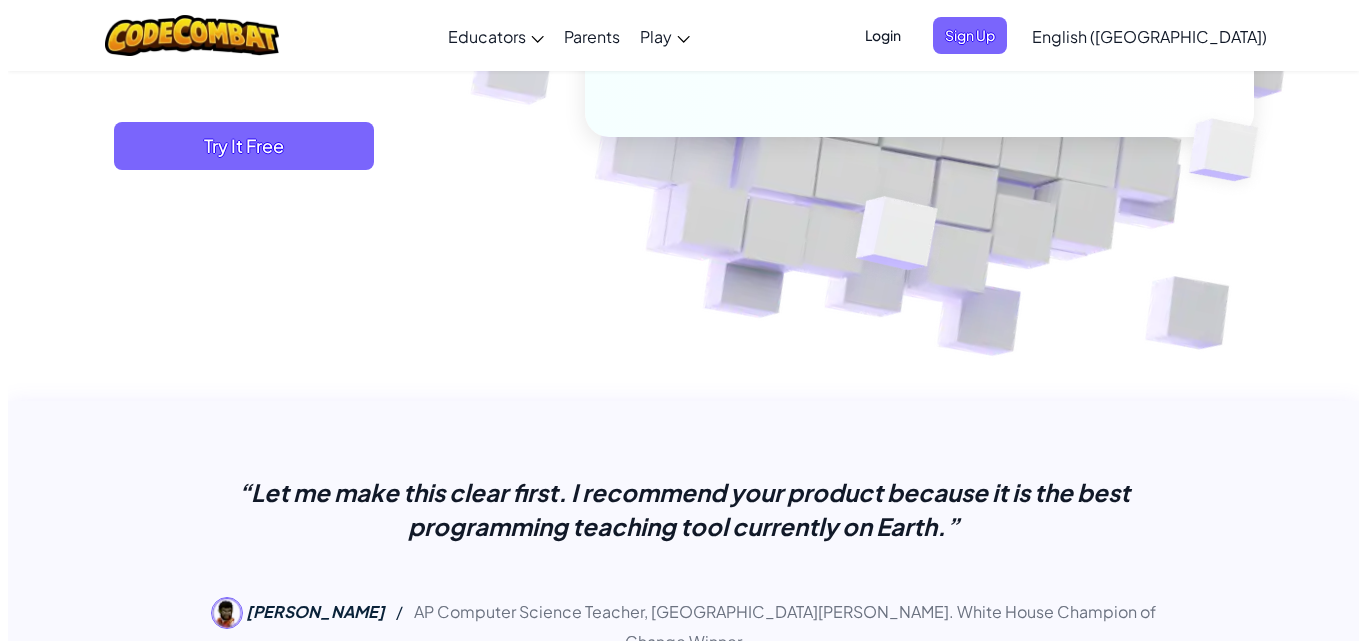 scroll, scrollTop: 413, scrollLeft: 0, axis: vertical 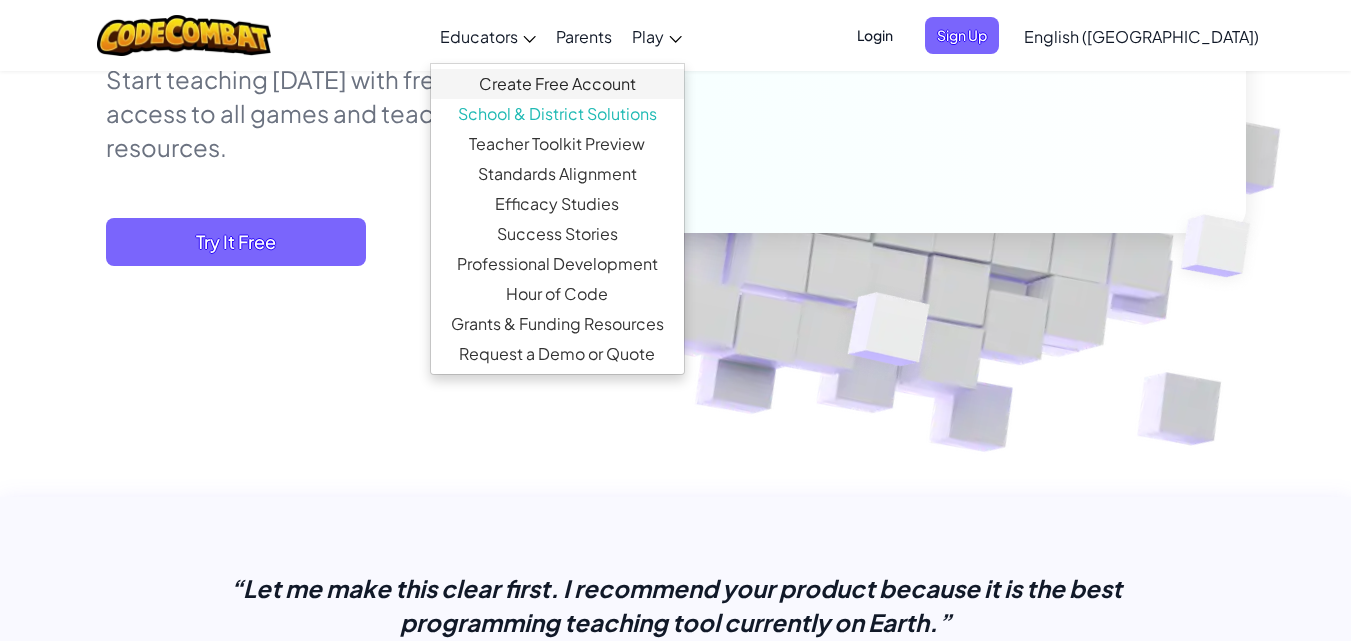 click on "Create Free Account" at bounding box center (557, 84) 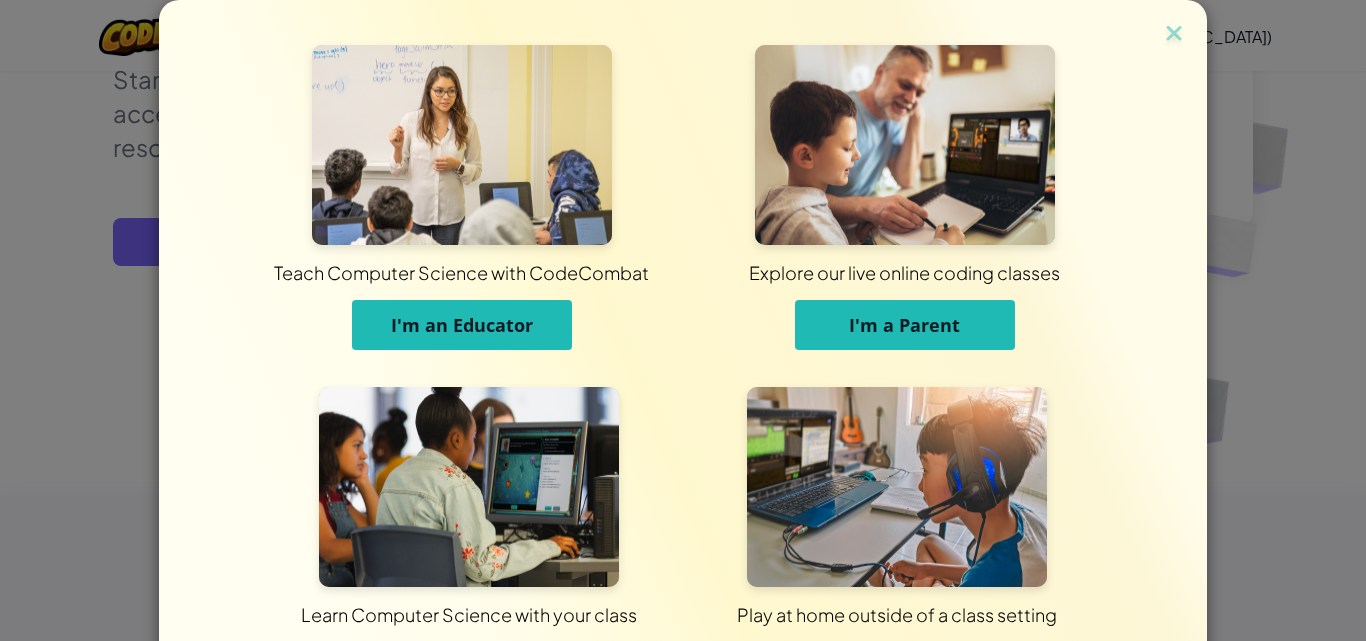 click on "I'm an Educator" at bounding box center (462, 325) 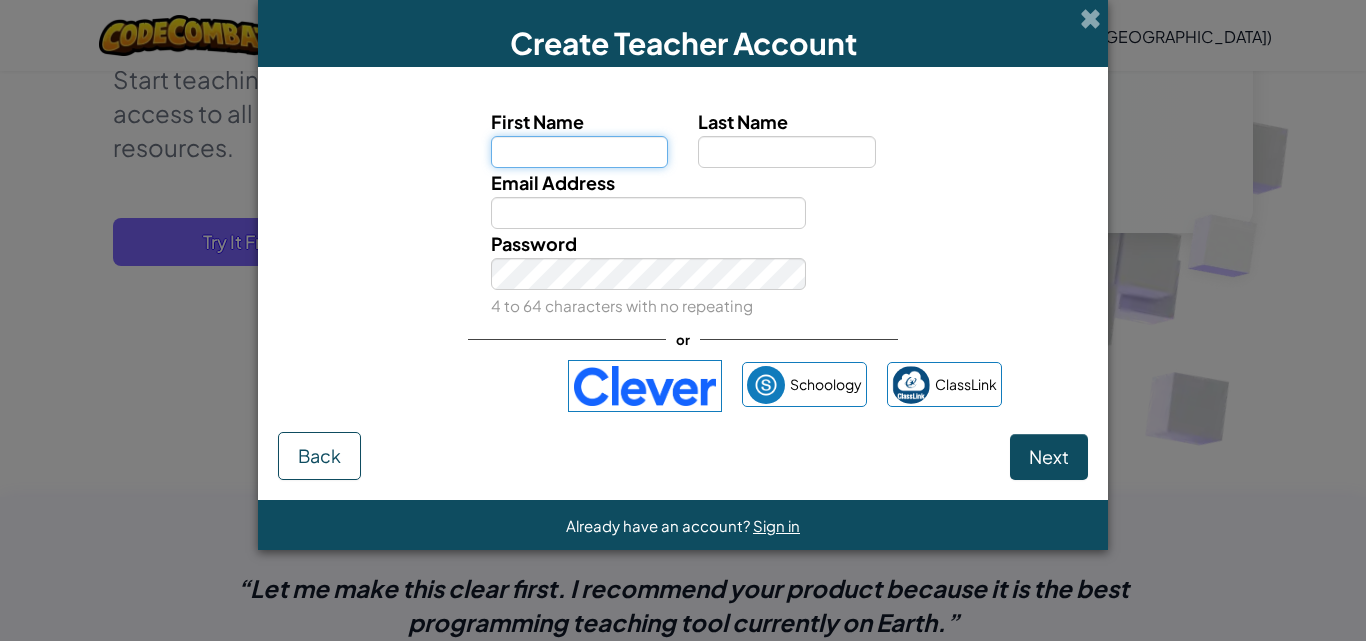 click on "First Name" at bounding box center [580, 152] 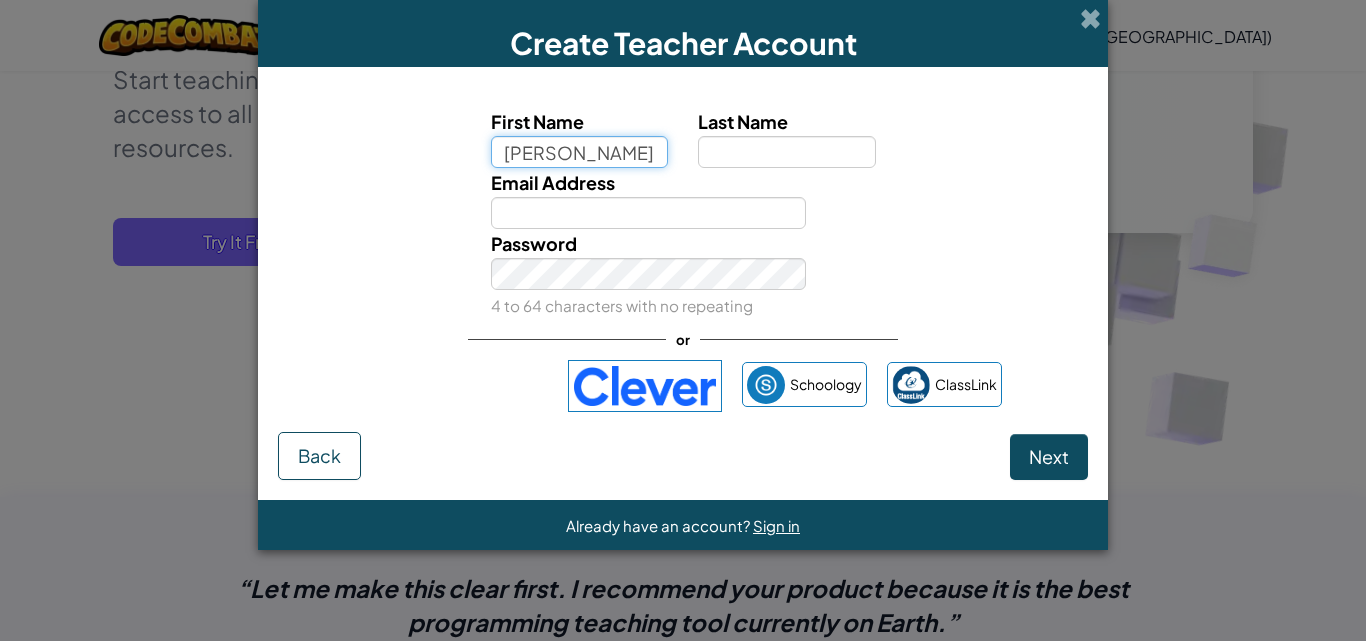 type on "[PERSON_NAME]" 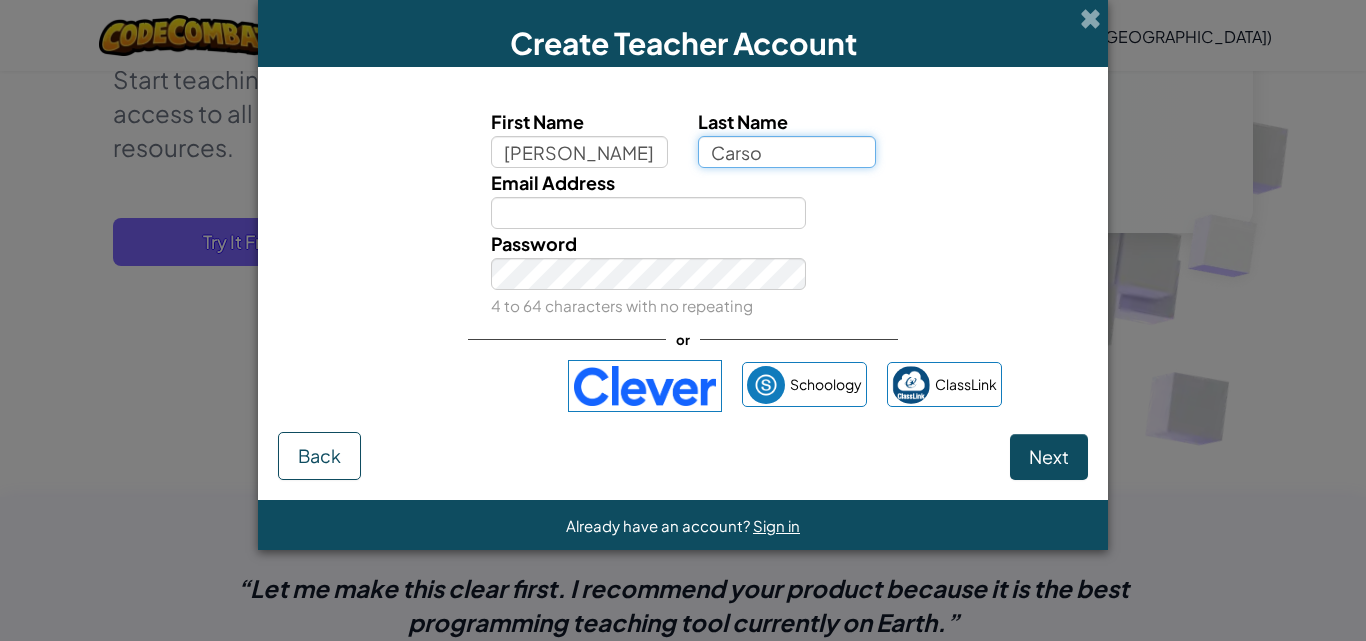 type on "[PERSON_NAME]" 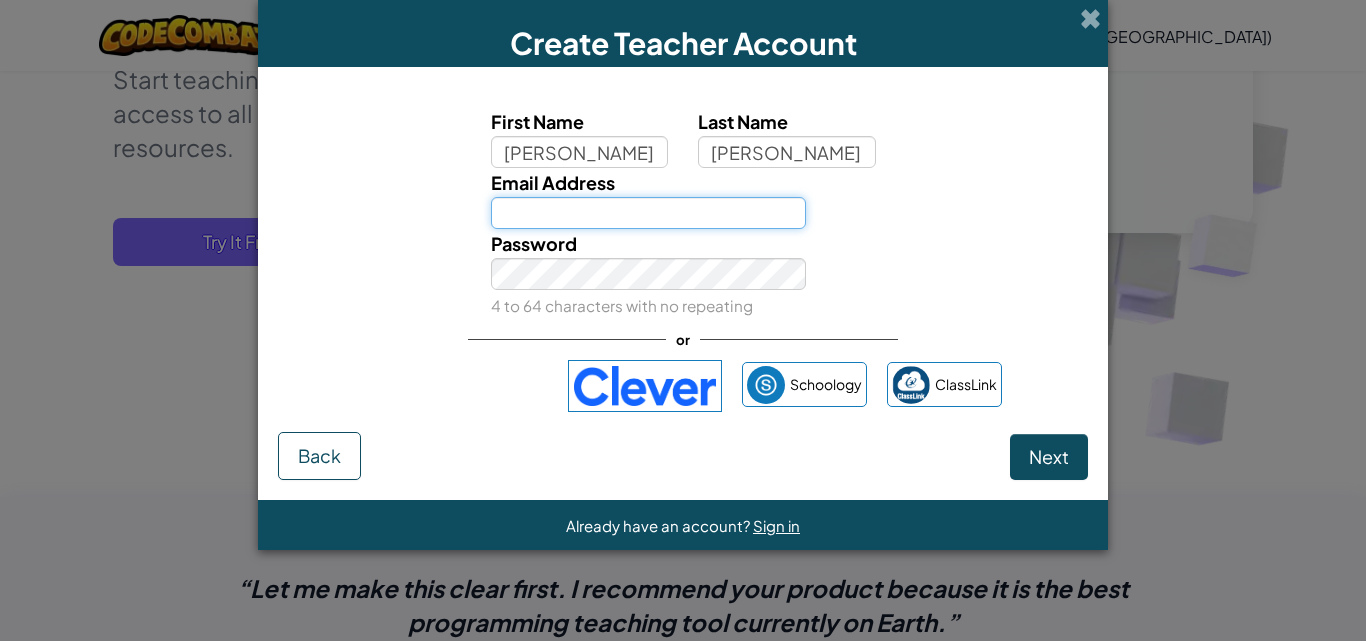 click on "Email Address" at bounding box center (649, 213) 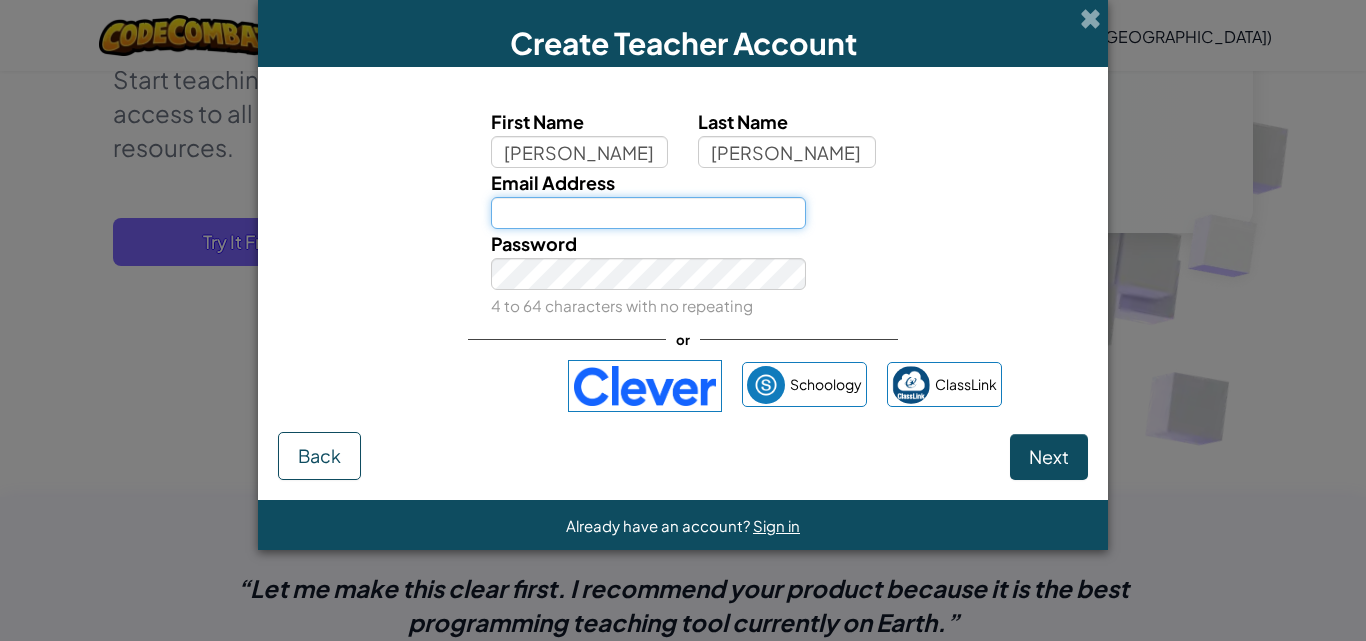 type on "[EMAIL_ADDRESS][DOMAIN_NAME]" 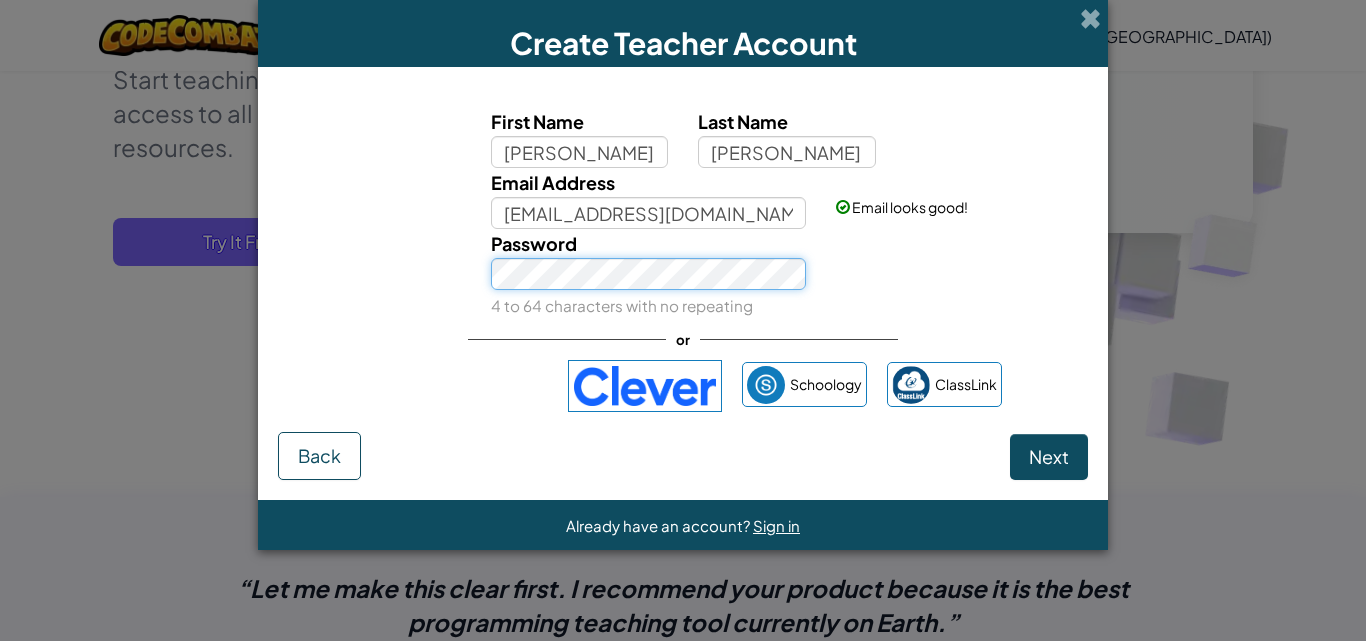 click on "First Name [PERSON_NAME] Last Name [PERSON_NAME] Email Address [EMAIL_ADDRESS][DOMAIN_NAME]   Email looks good! Password 4 to 64 characters with no repeating or Schoology ClassLink Next Back" at bounding box center [683, 283] 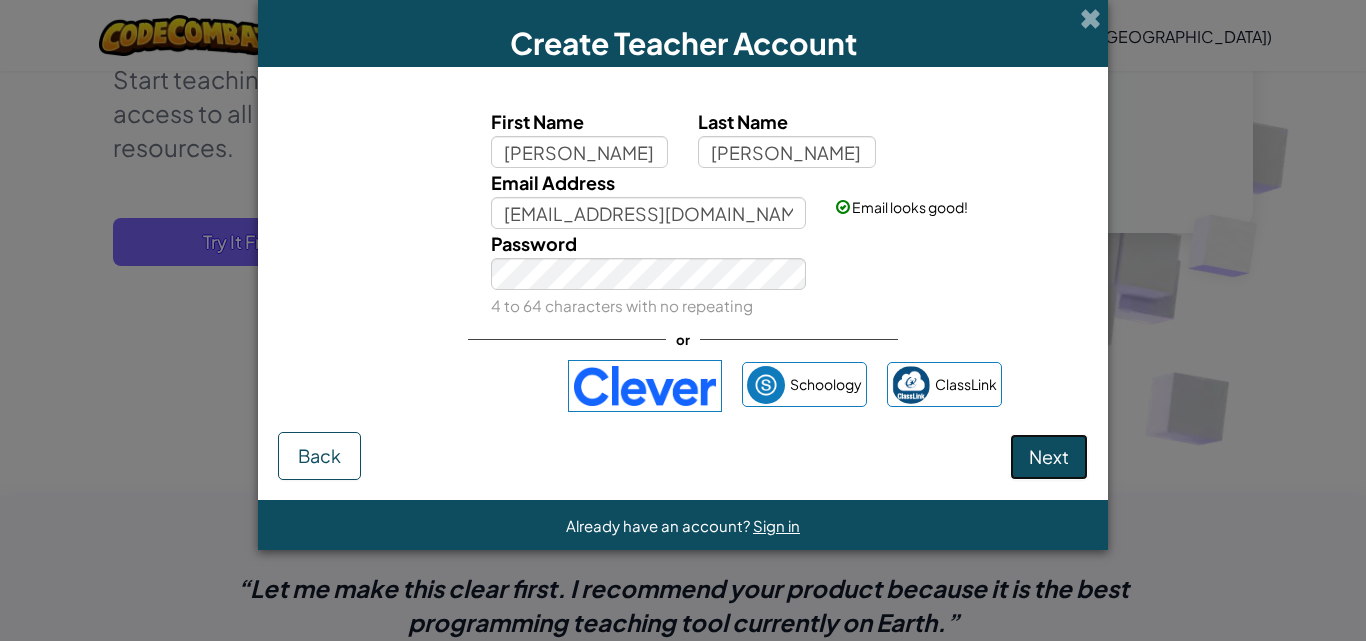 click on "Next" at bounding box center [1049, 456] 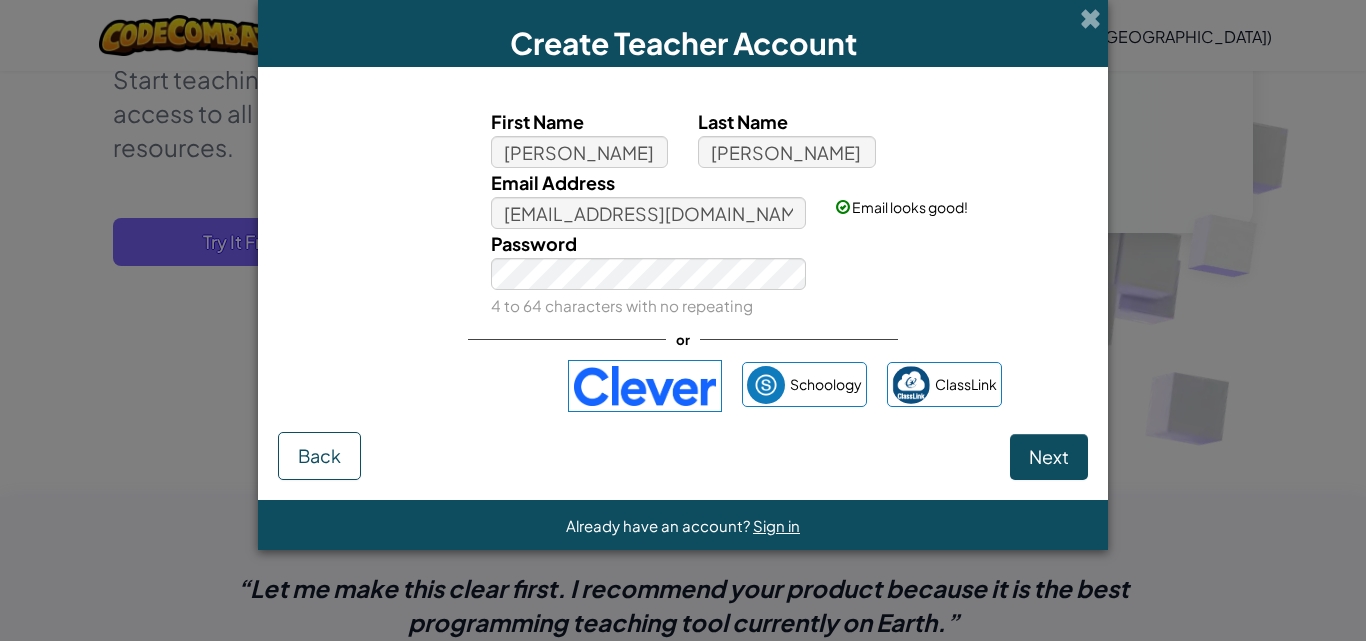 select 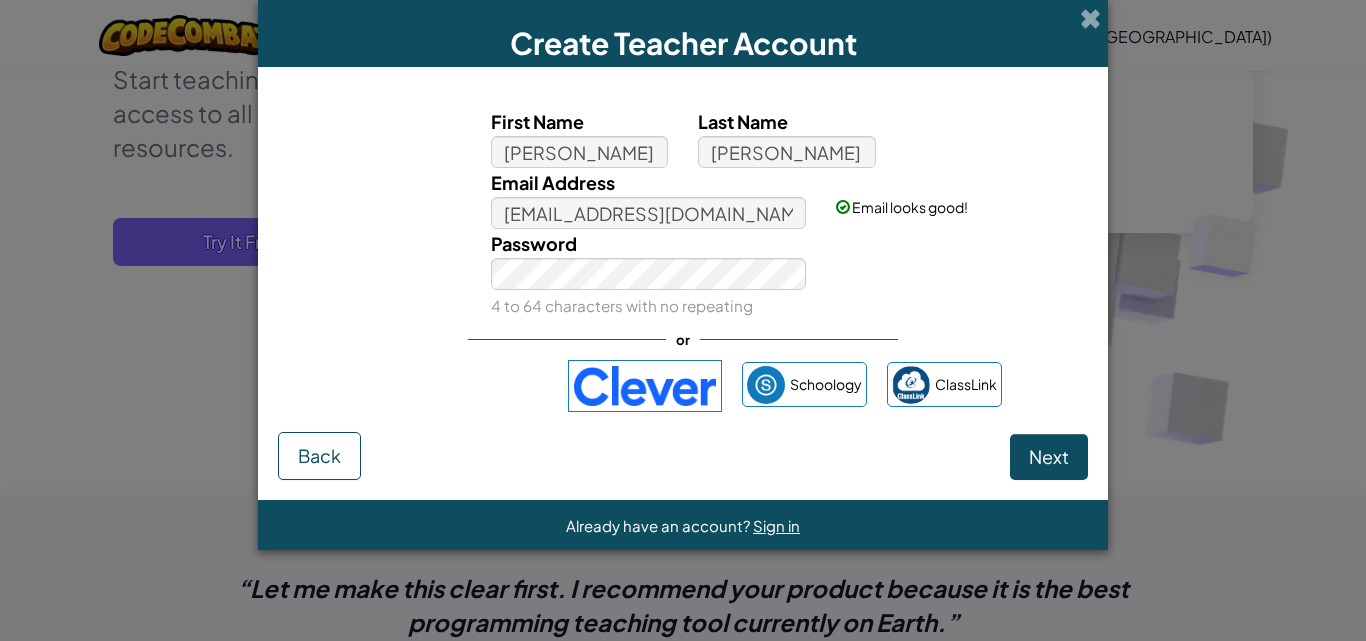 select on "[GEOGRAPHIC_DATA]" 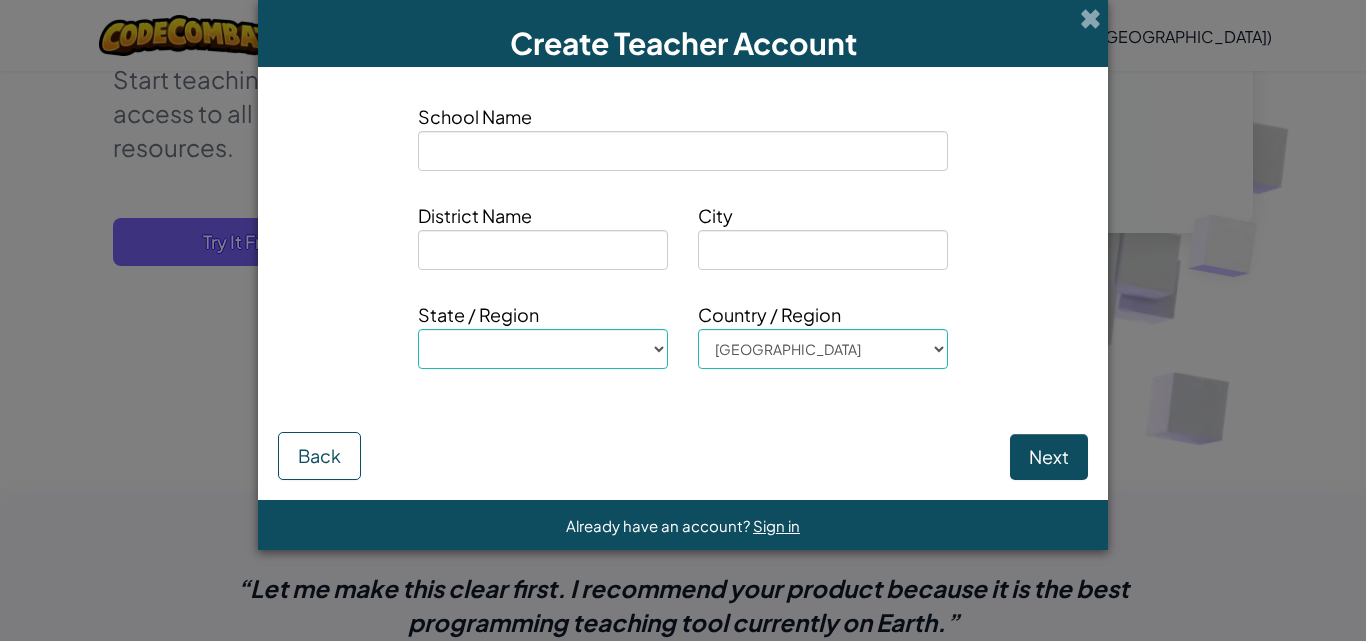 click at bounding box center (683, 151) 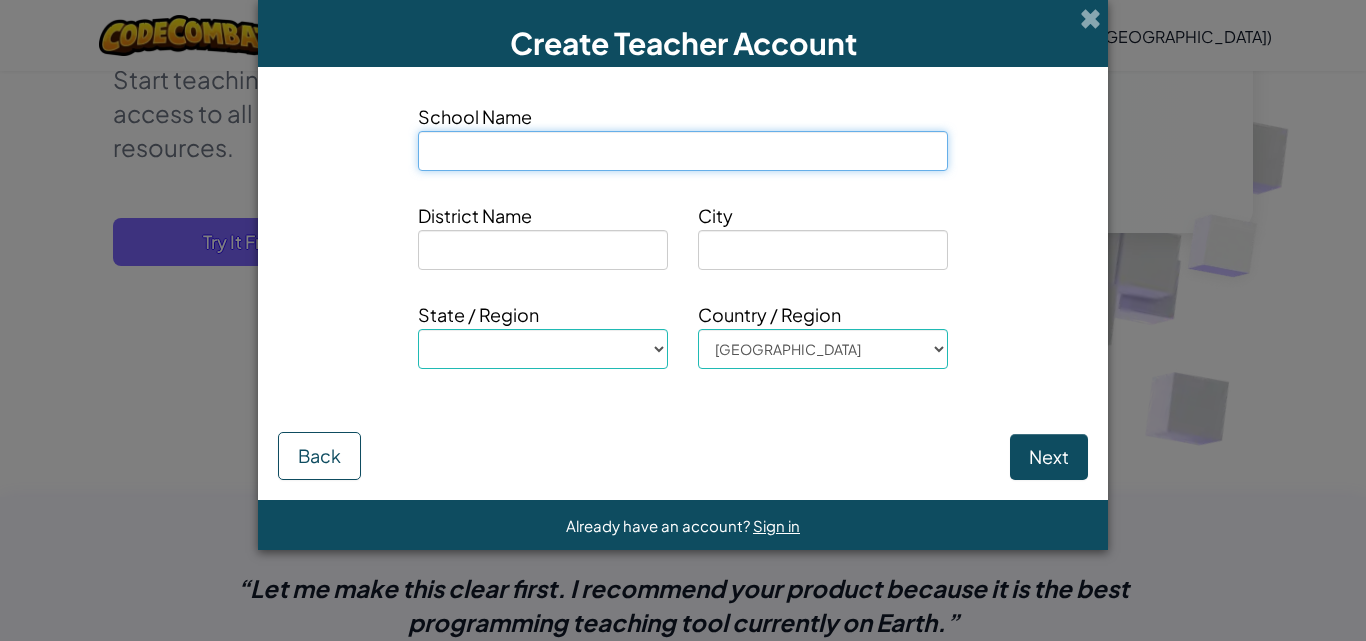 click at bounding box center [683, 151] 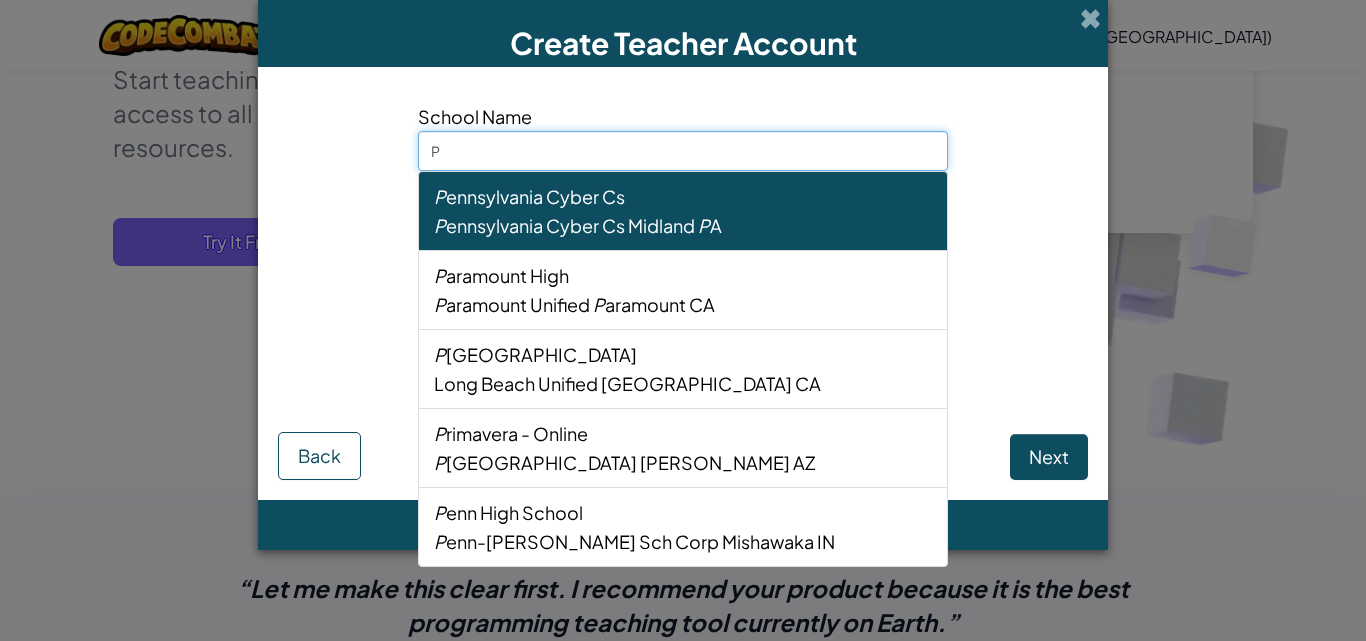type on "Pi" 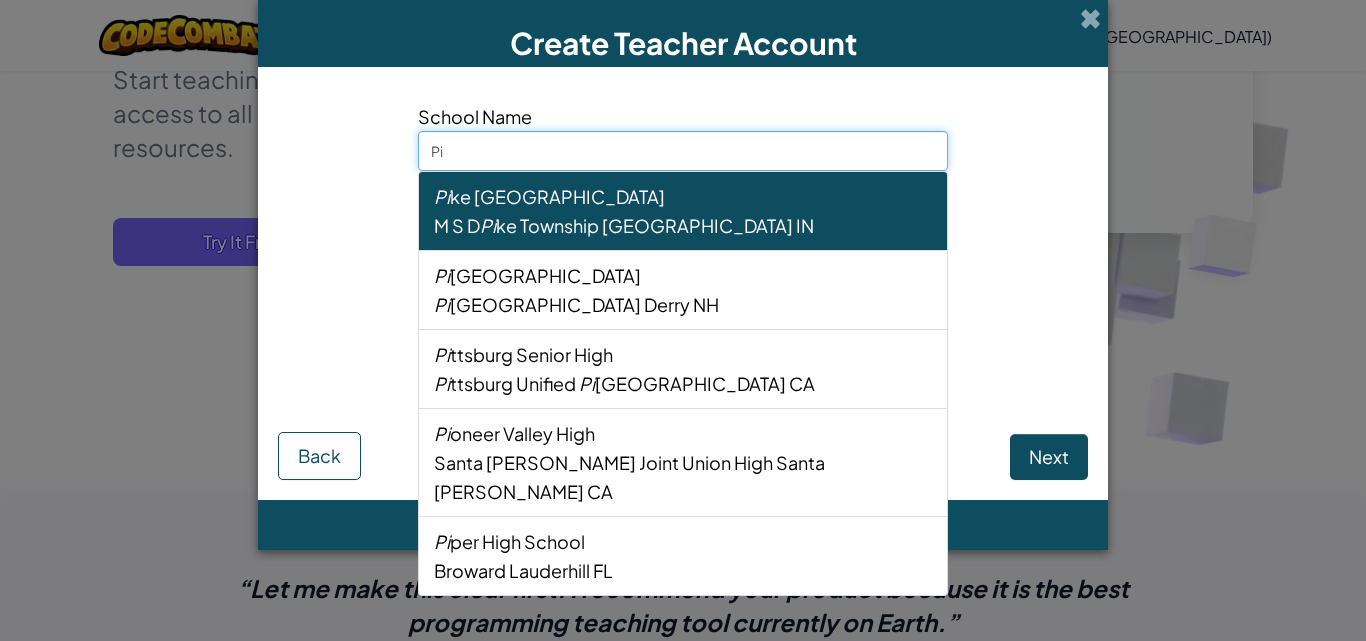 type on "Pil" 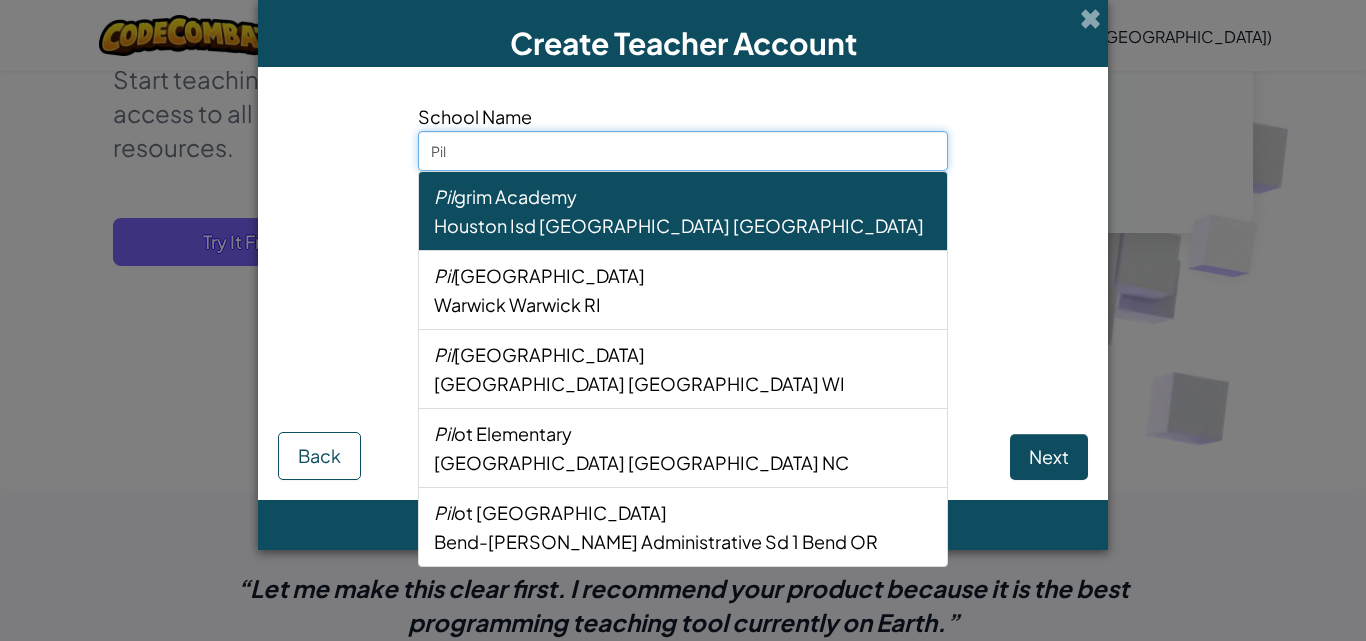 type on "Pila" 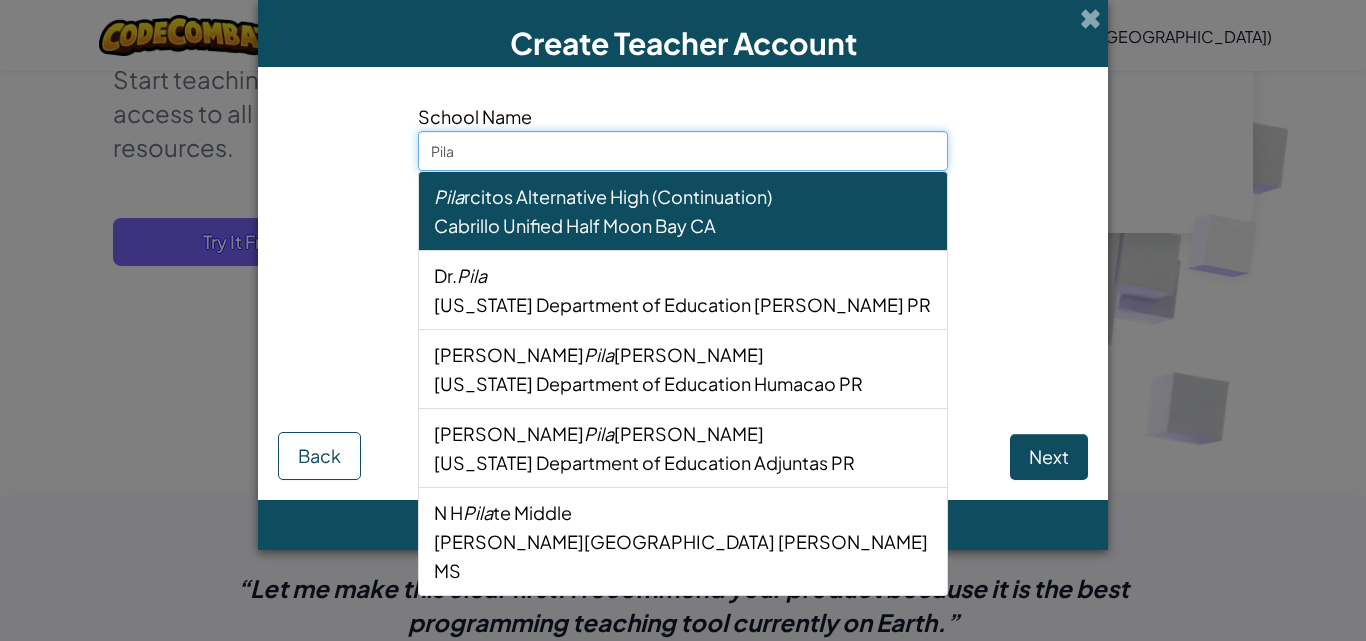 type on "[PERSON_NAME]" 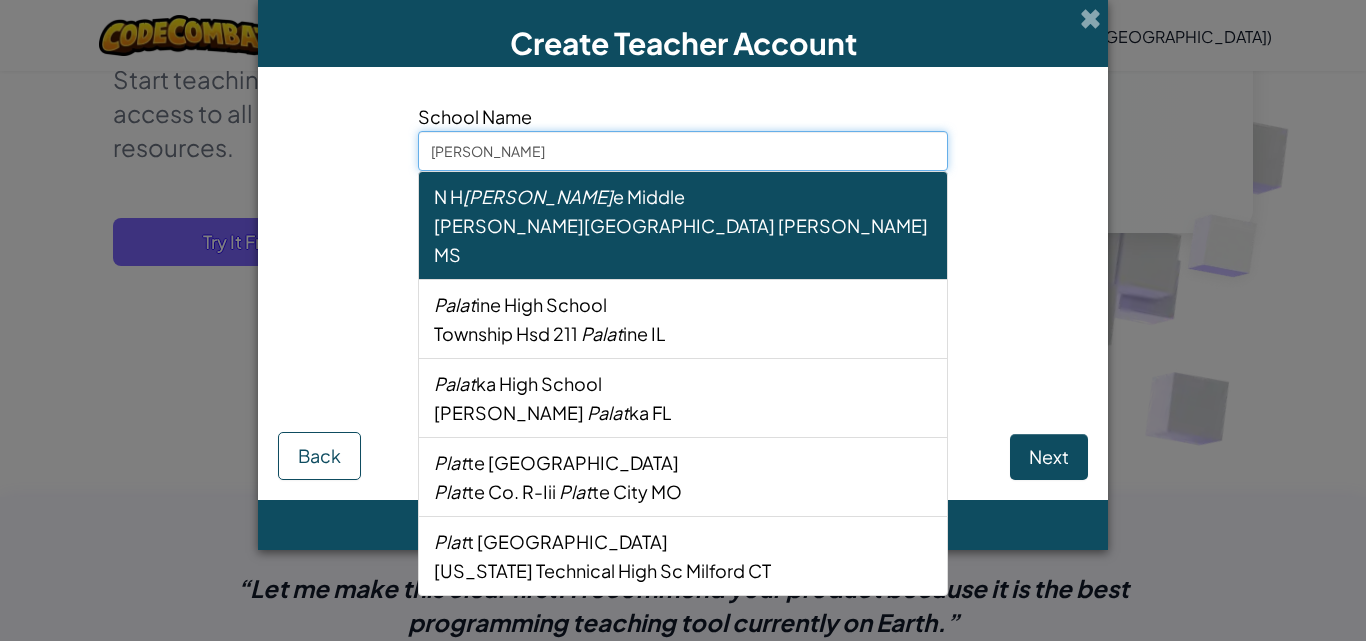 type on "Pilate" 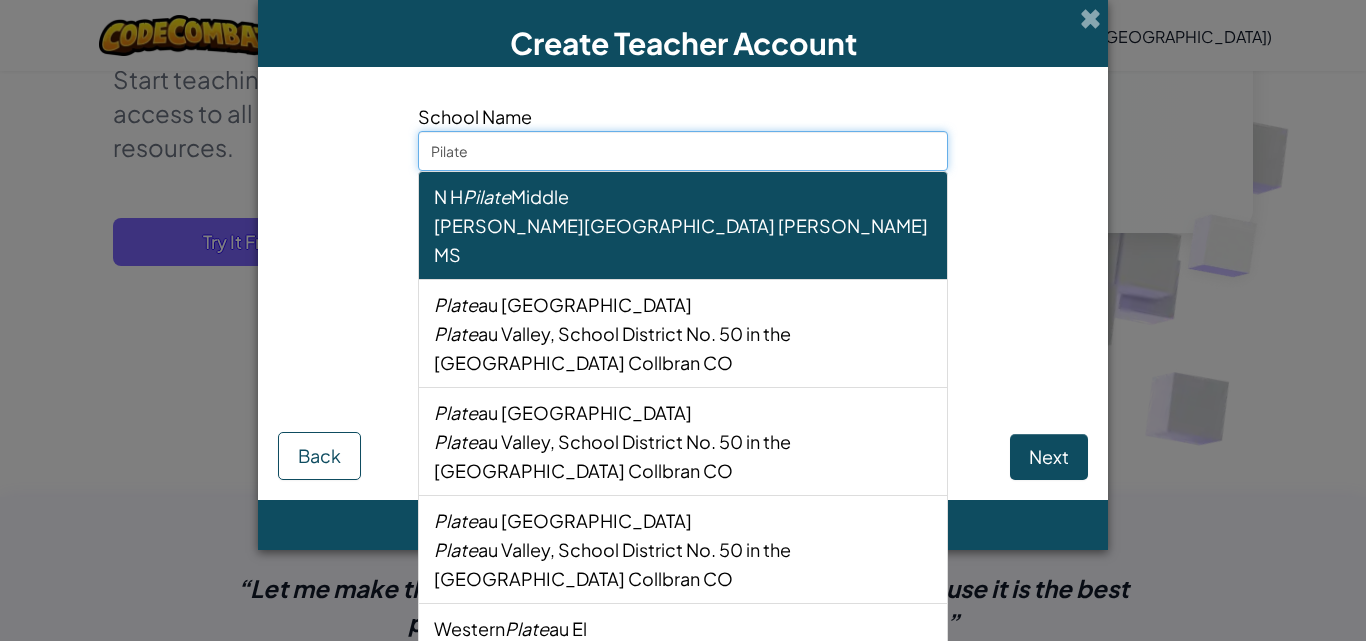 click on "N H  Pilate  Middle" at bounding box center (683, 196) 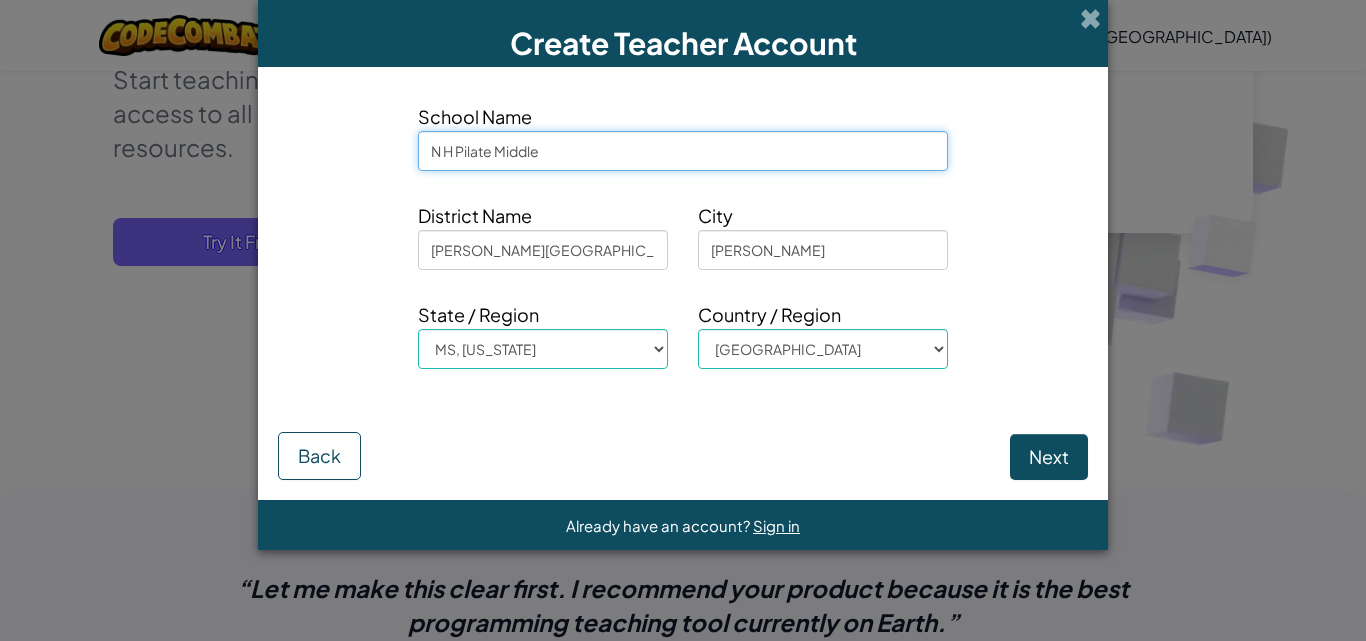 type on "N H Pilate Middle" 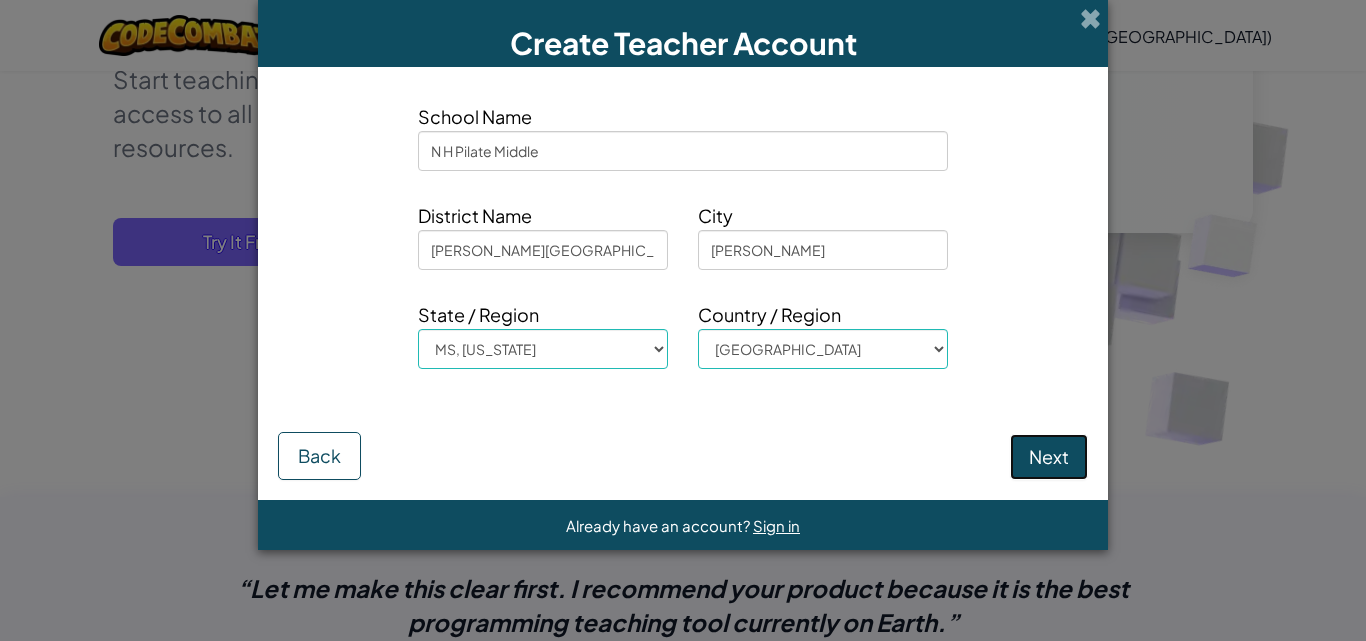 click on "Next" at bounding box center [1049, 457] 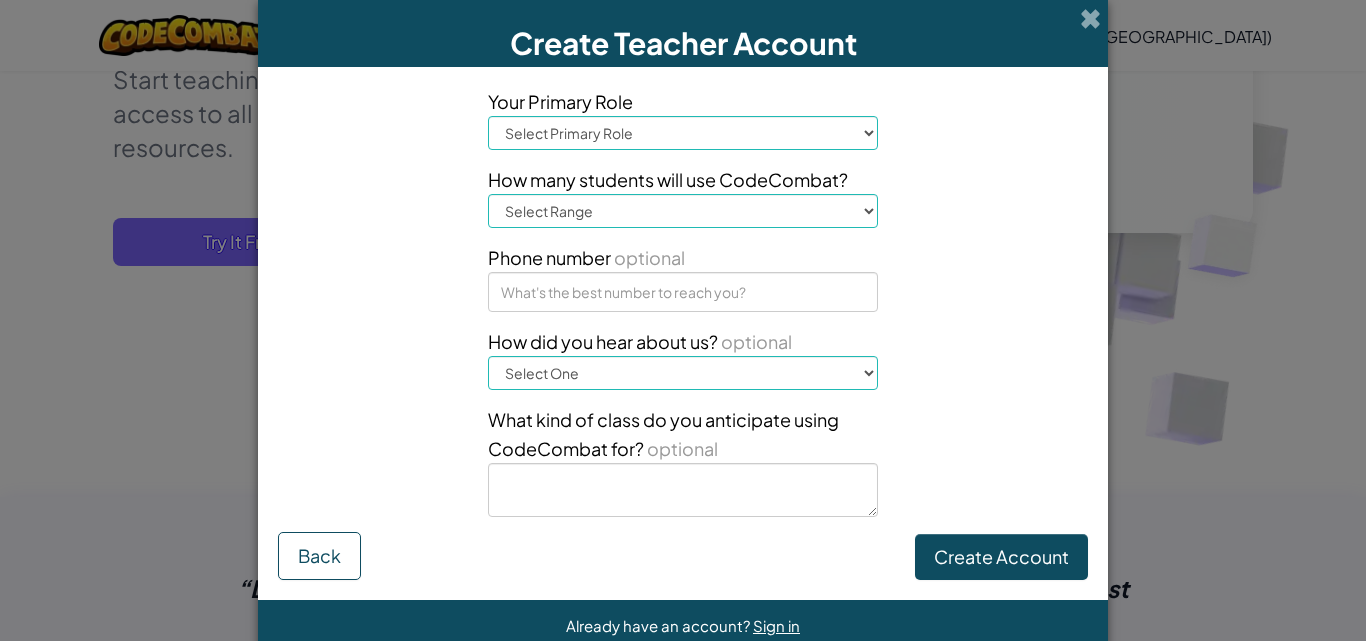 drag, startPoint x: 861, startPoint y: 111, endPoint x: 860, endPoint y: 126, distance: 15.033297 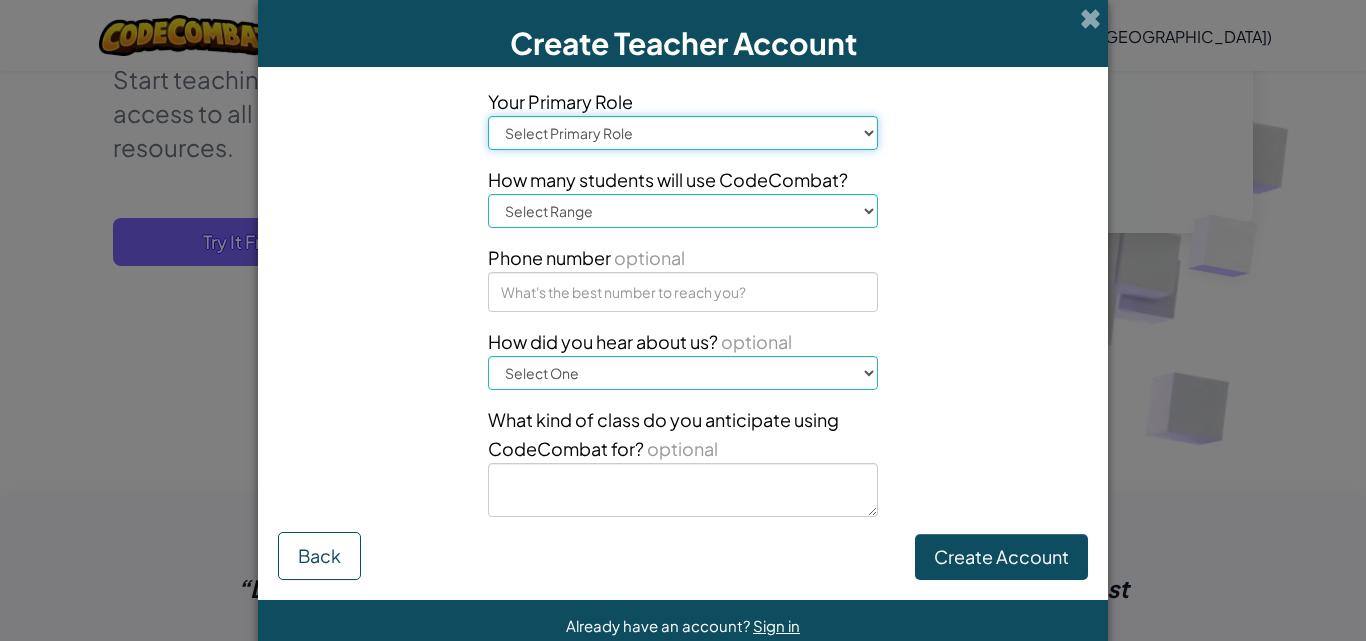 click on "Select Primary Role Principal Parent Technology coordinator Teacher Curriculum Specialist/Advisor Superintendent" at bounding box center [683, 133] 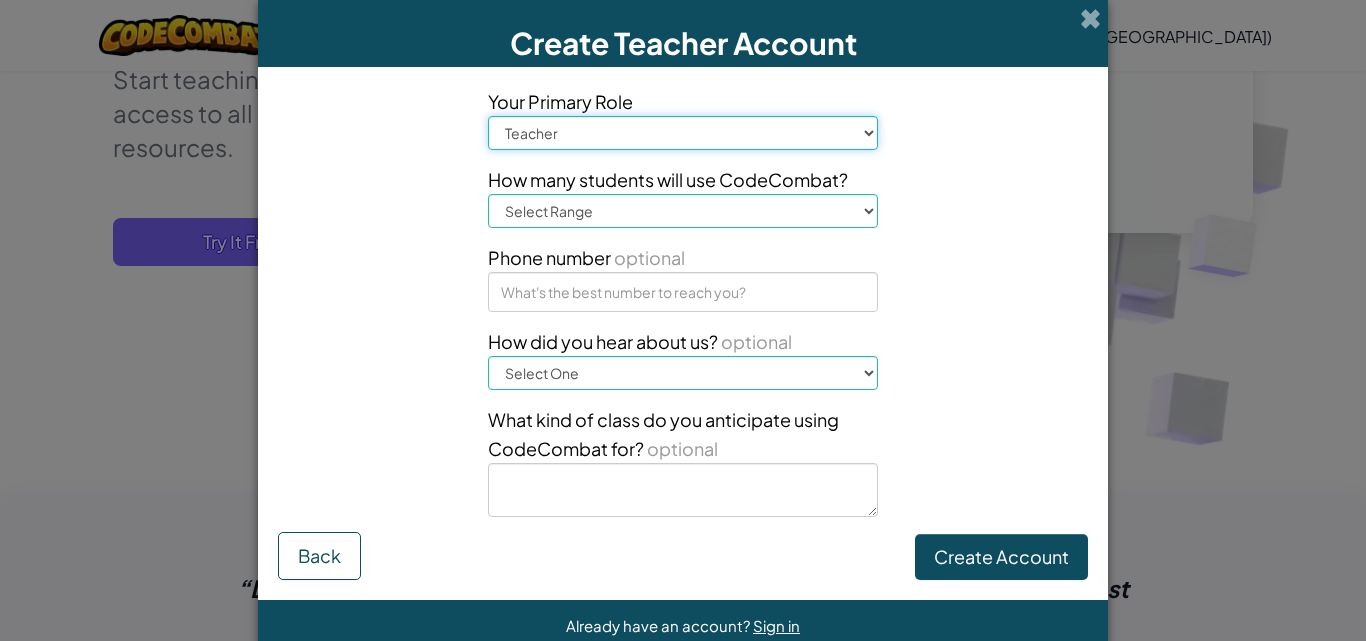 click on "Select Primary Role Principal Parent Technology coordinator Teacher Curriculum Specialist/Advisor Superintendent" at bounding box center [683, 133] 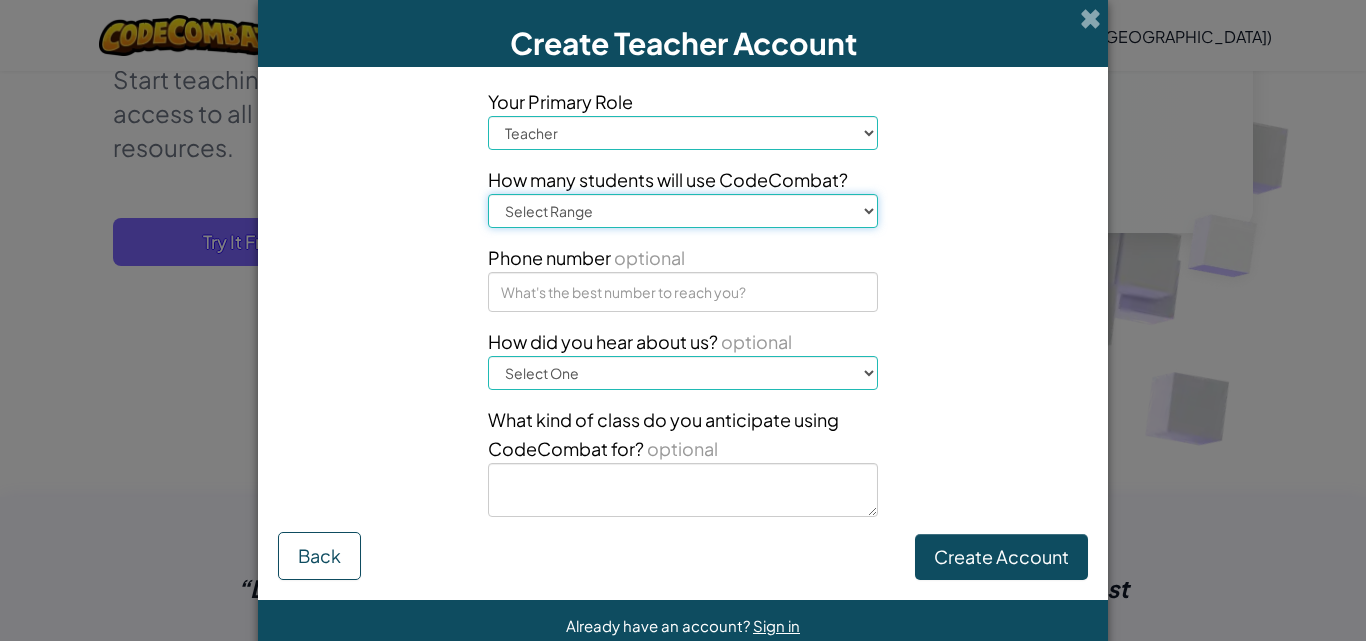 click on "Select Range 1-10 11-50 [PHONE_NUMBER] [PHONE_NUMBER] 1000+" at bounding box center (683, 211) 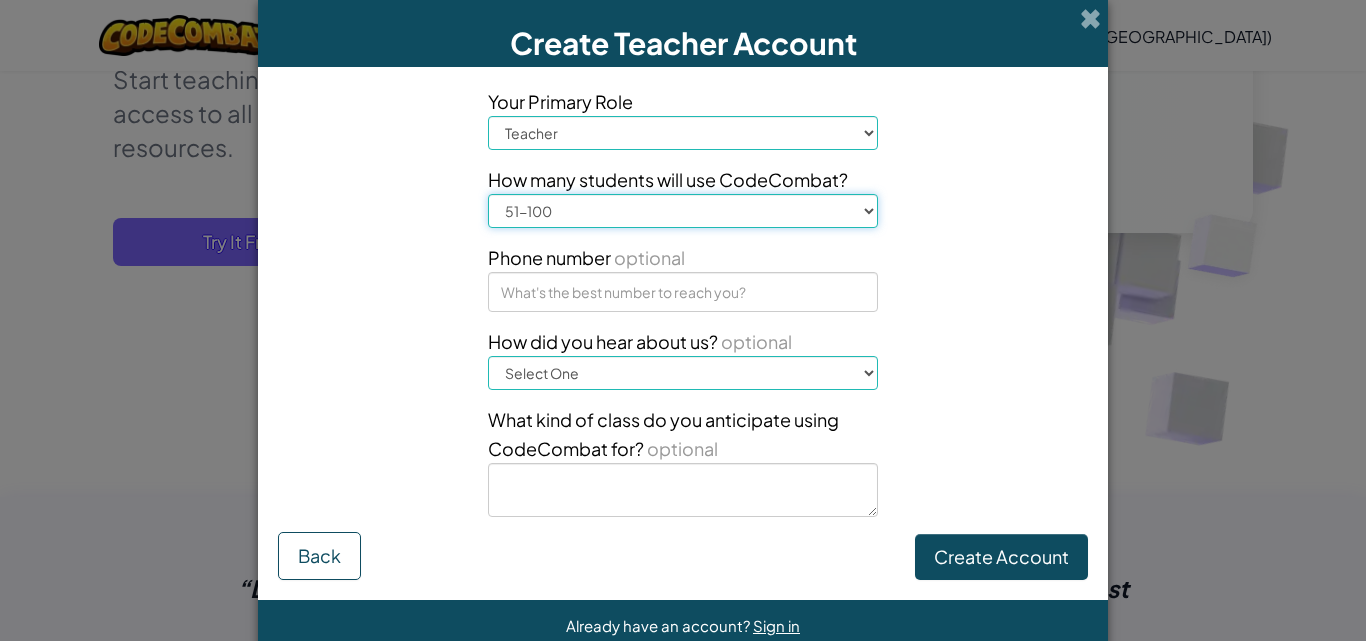click on "Select Range 1-10 11-50 [PHONE_NUMBER] [PHONE_NUMBER] 1000+" at bounding box center [683, 211] 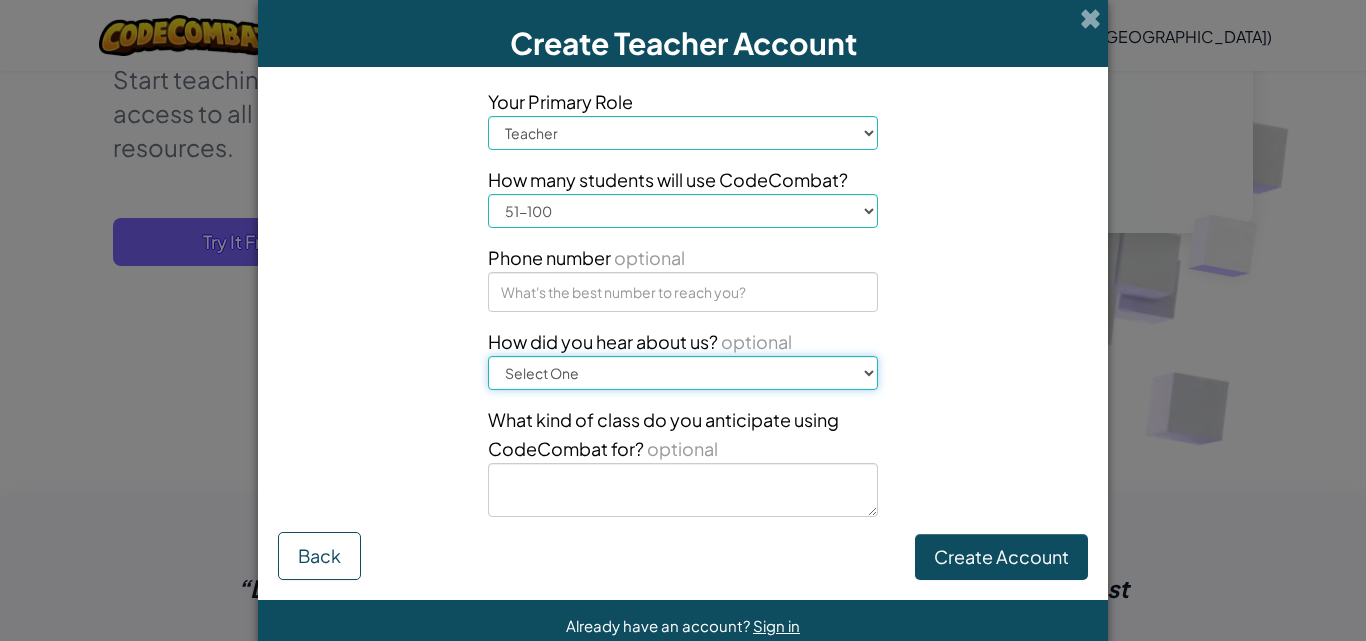 click on "Select One Conference (e.g. ISTE) [DOMAIN_NAME][URL] of Code A teacher An administrator A student Professional trainings/workshops Google Other" at bounding box center [683, 373] 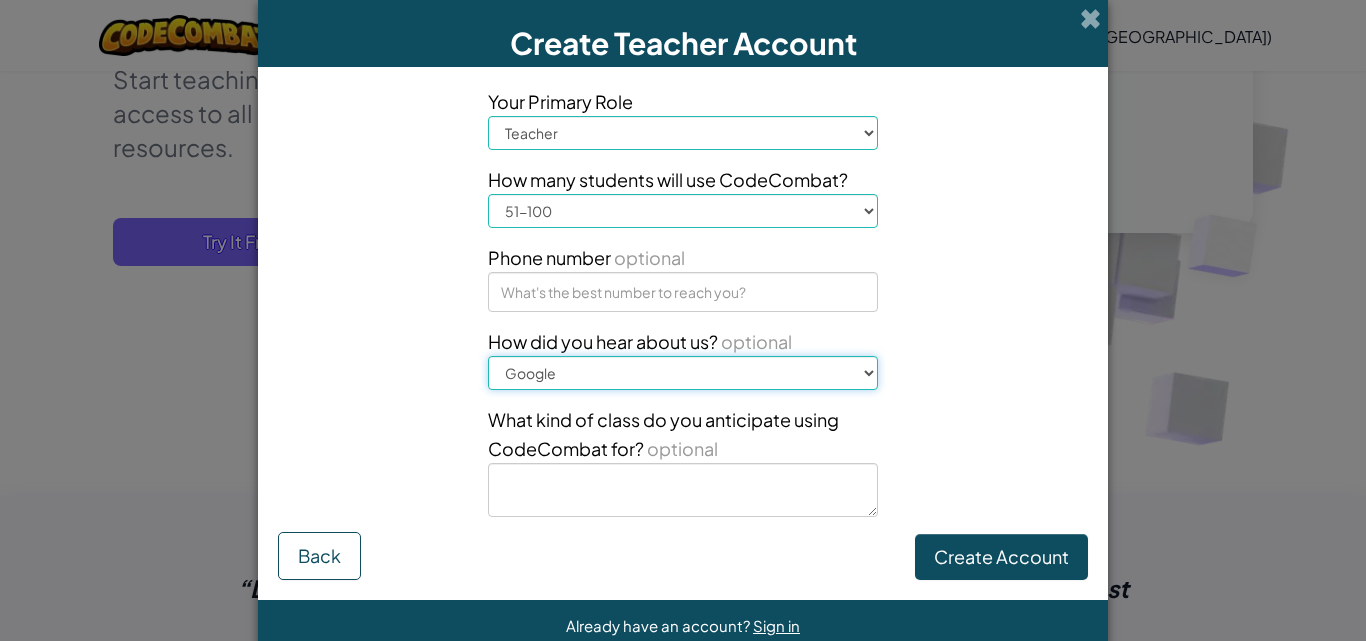 click on "Select One Conference (e.g. ISTE) [DOMAIN_NAME][URL] of Code A teacher An administrator A student Professional trainings/workshops Google Other" at bounding box center [683, 373] 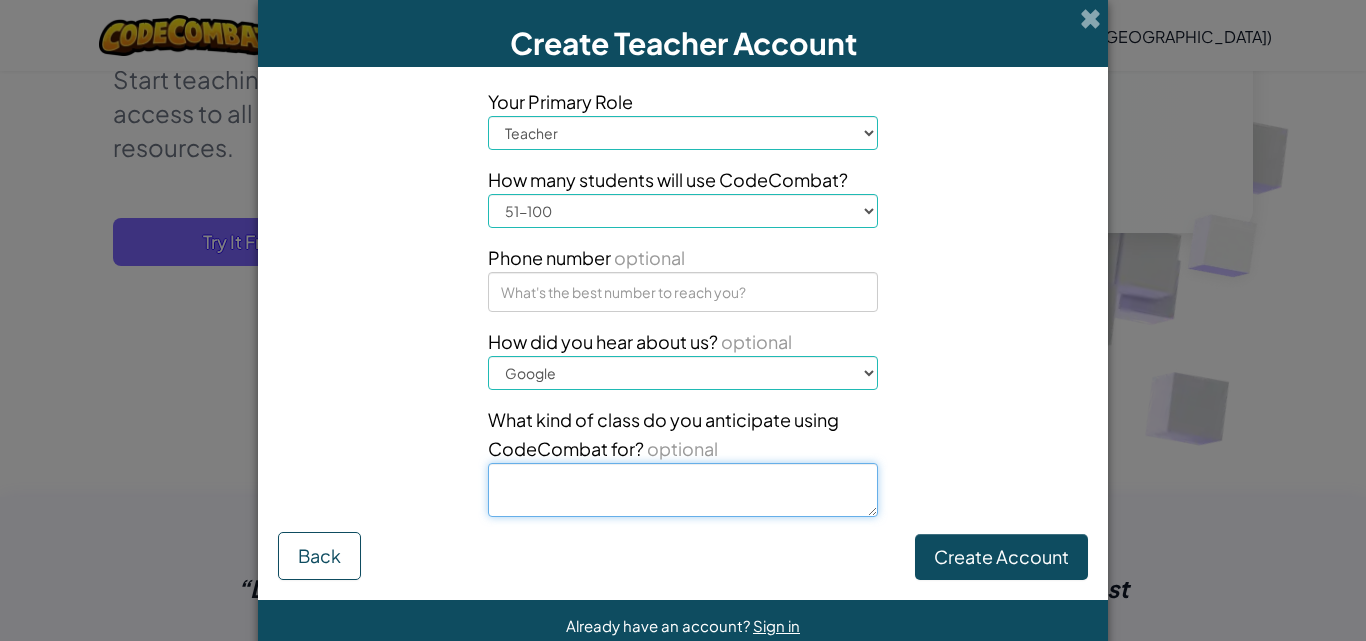 click at bounding box center (683, 490) 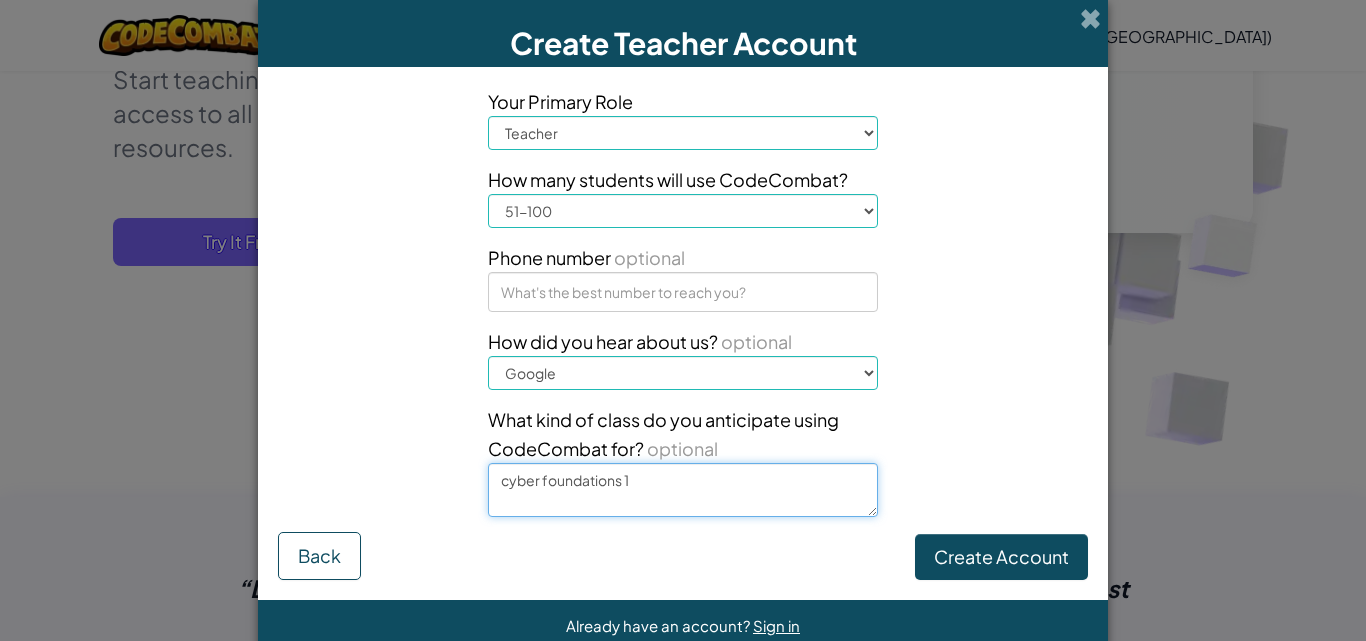 type on "cyber foundations 1" 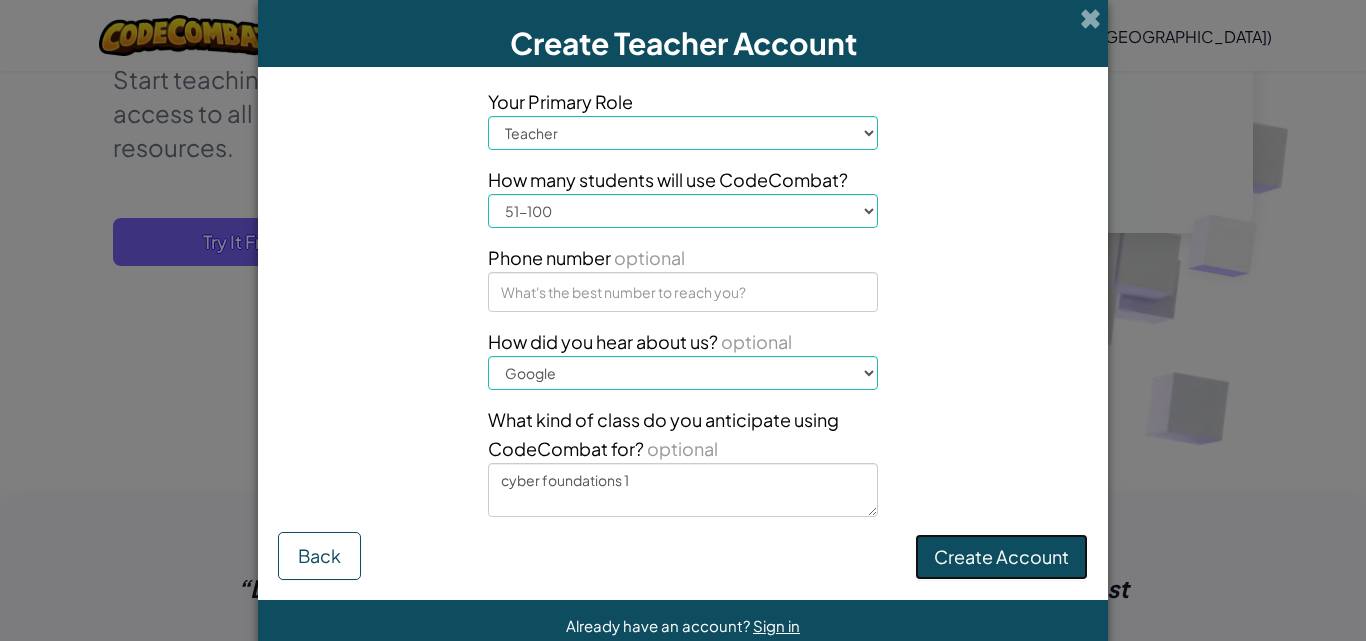 click on "Create Account" at bounding box center (1001, 557) 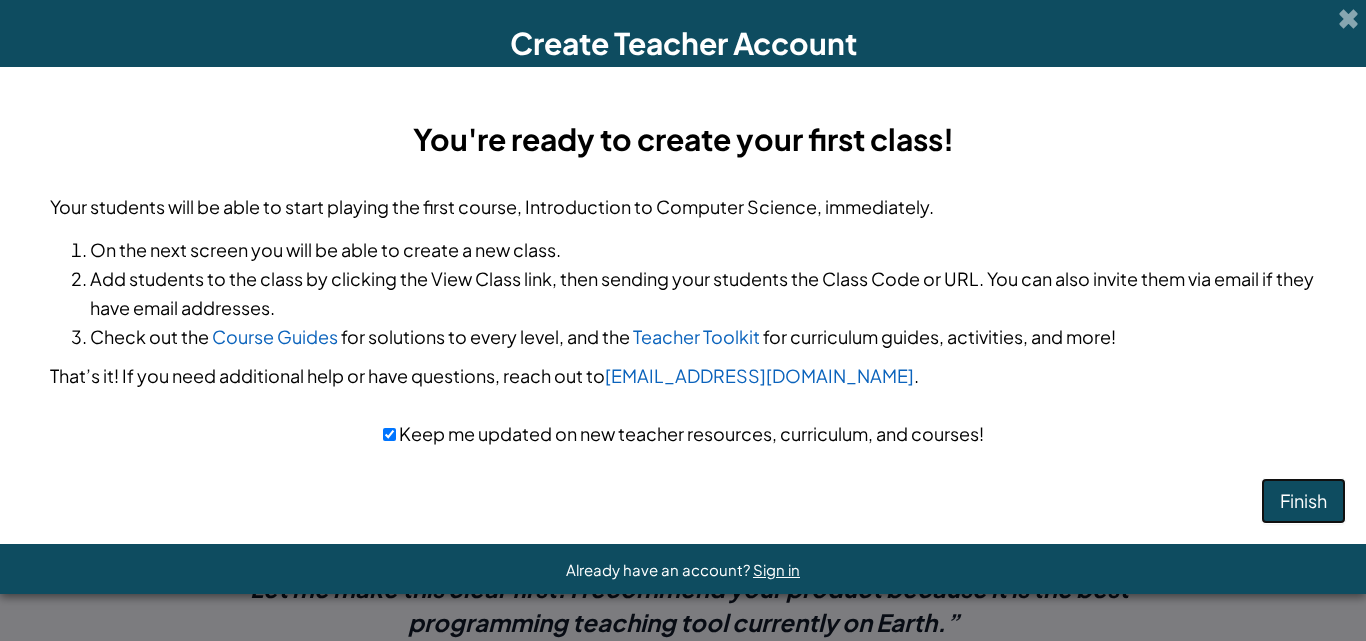 click on "Finish" at bounding box center [1303, 501] 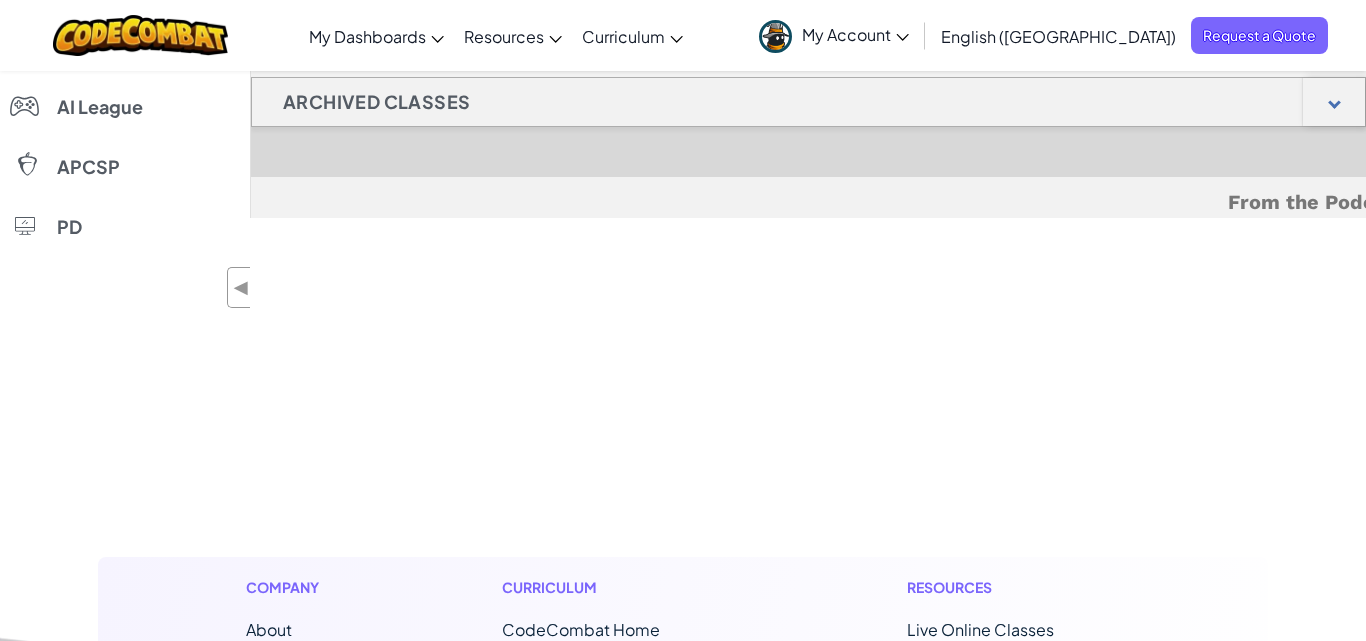 scroll, scrollTop: 0, scrollLeft: 0, axis: both 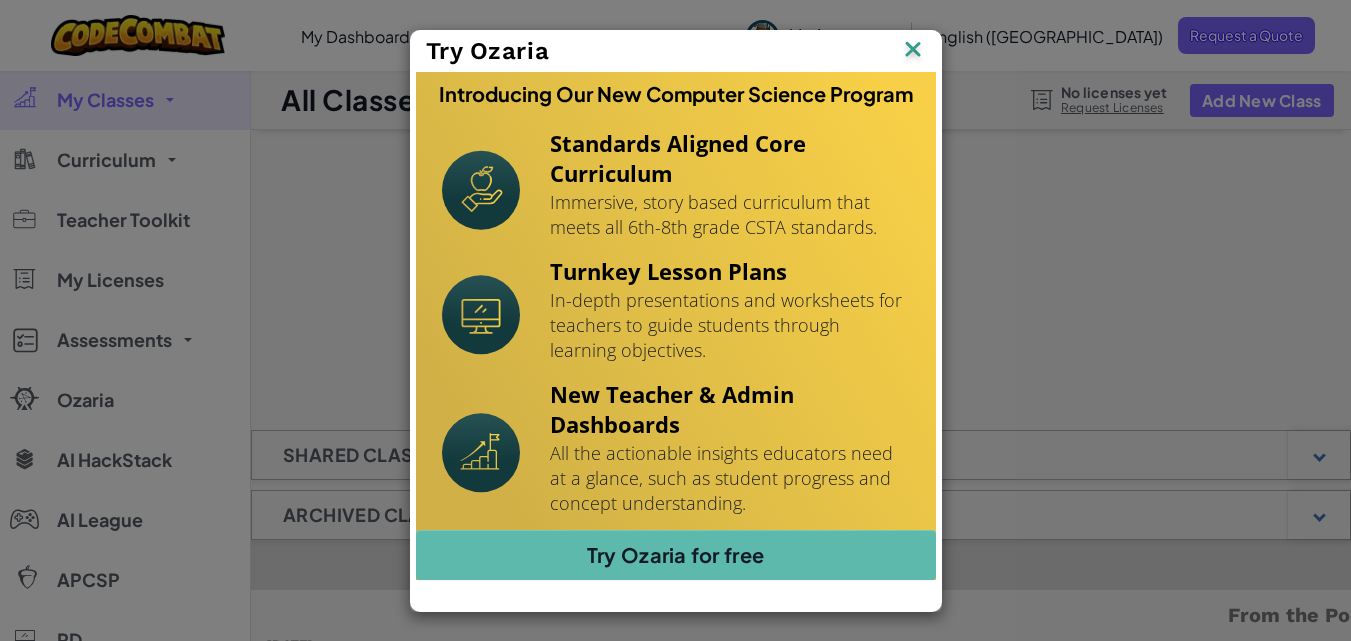 click at bounding box center (0, 0) 